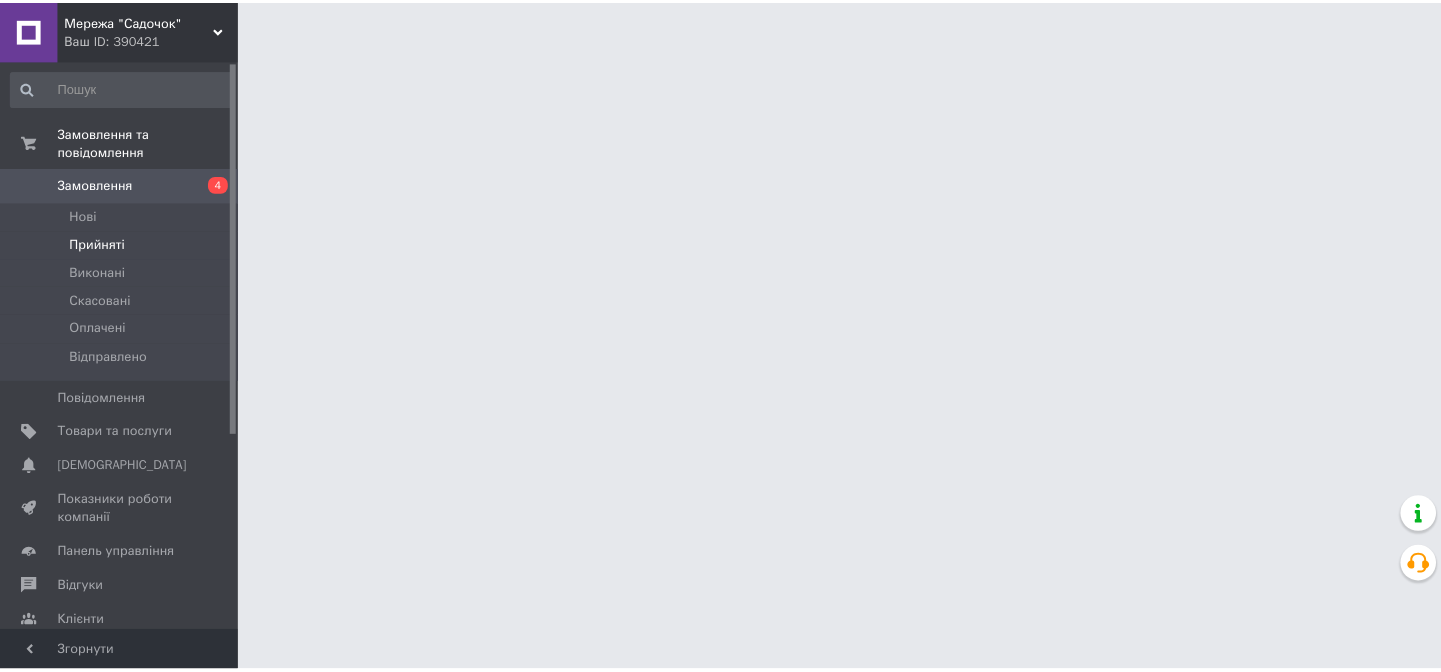 scroll, scrollTop: 0, scrollLeft: 0, axis: both 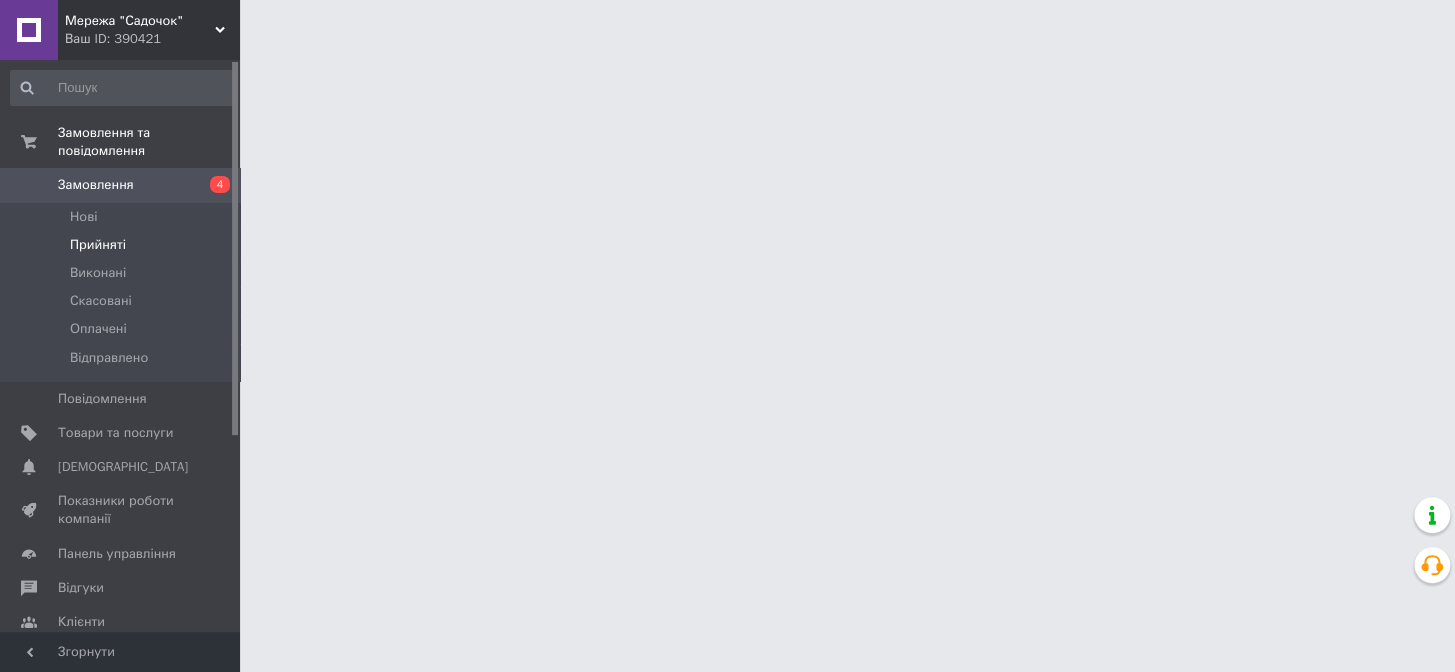 click on "Прийняті" at bounding box center [98, 245] 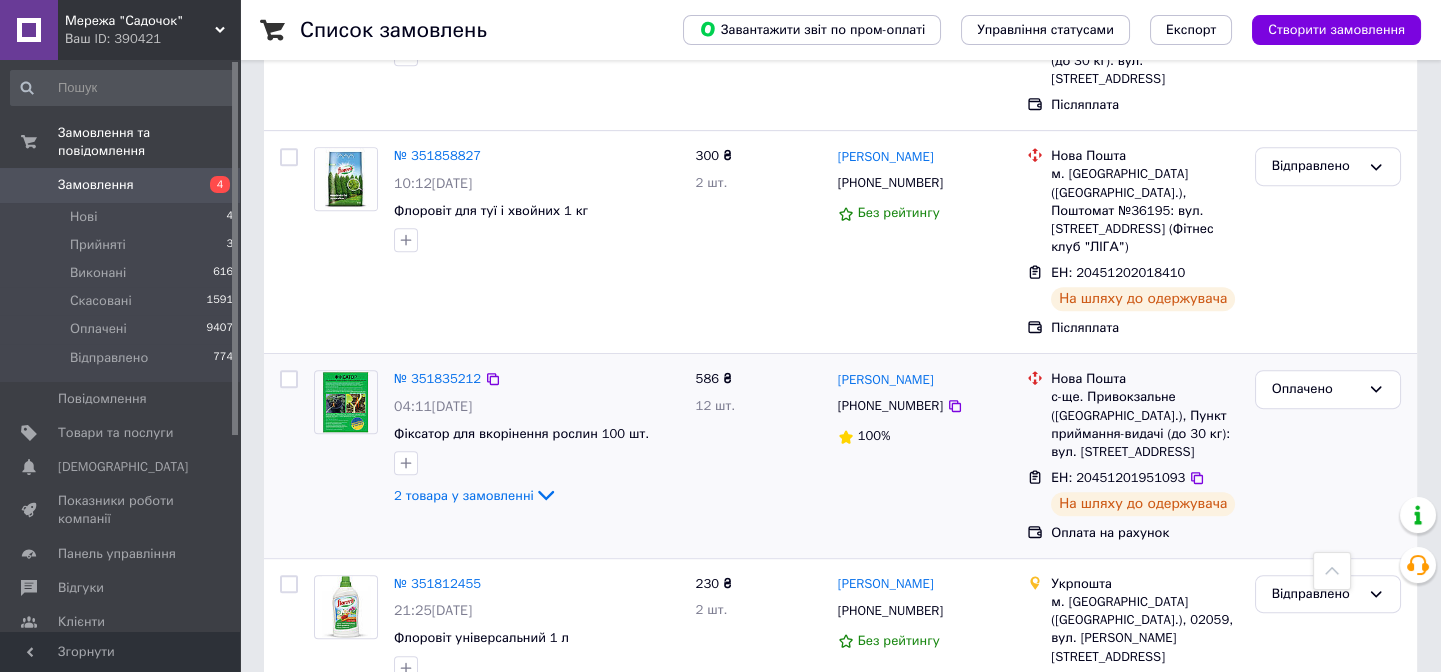 scroll, scrollTop: 2090, scrollLeft: 0, axis: vertical 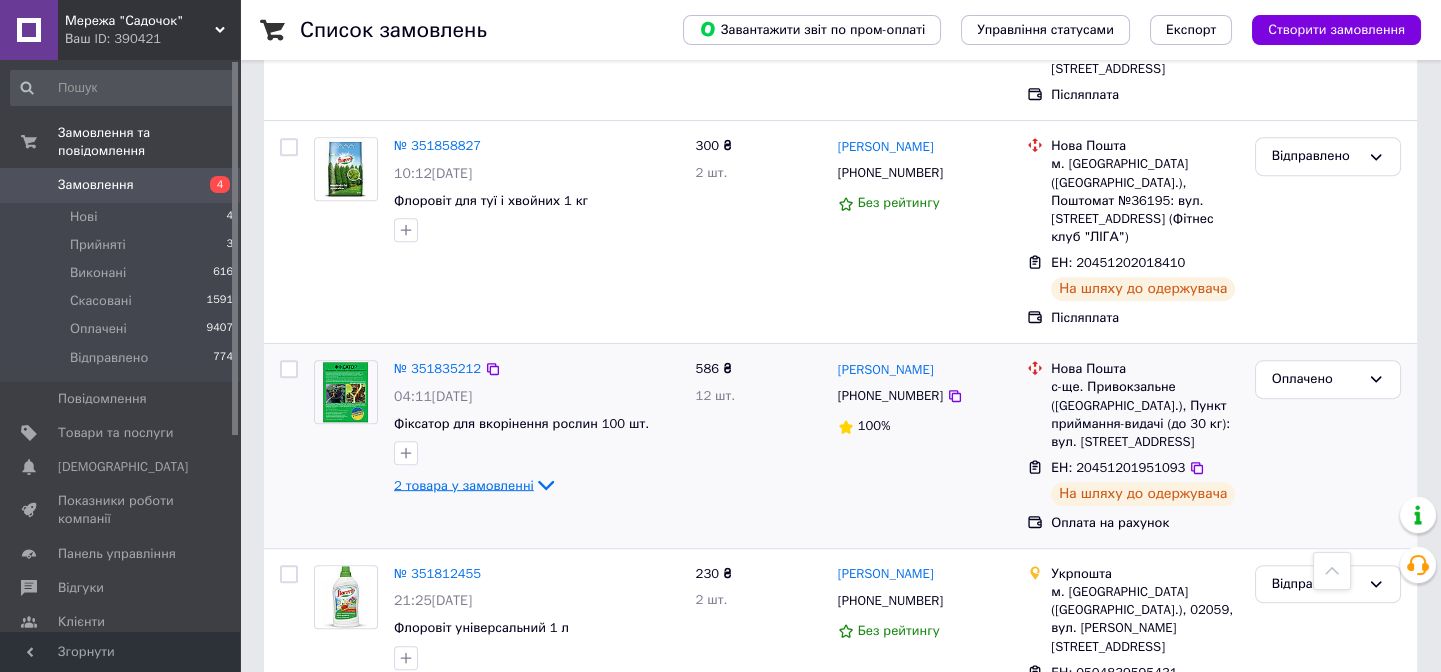 click on "2 товара у замовленні" at bounding box center [464, 484] 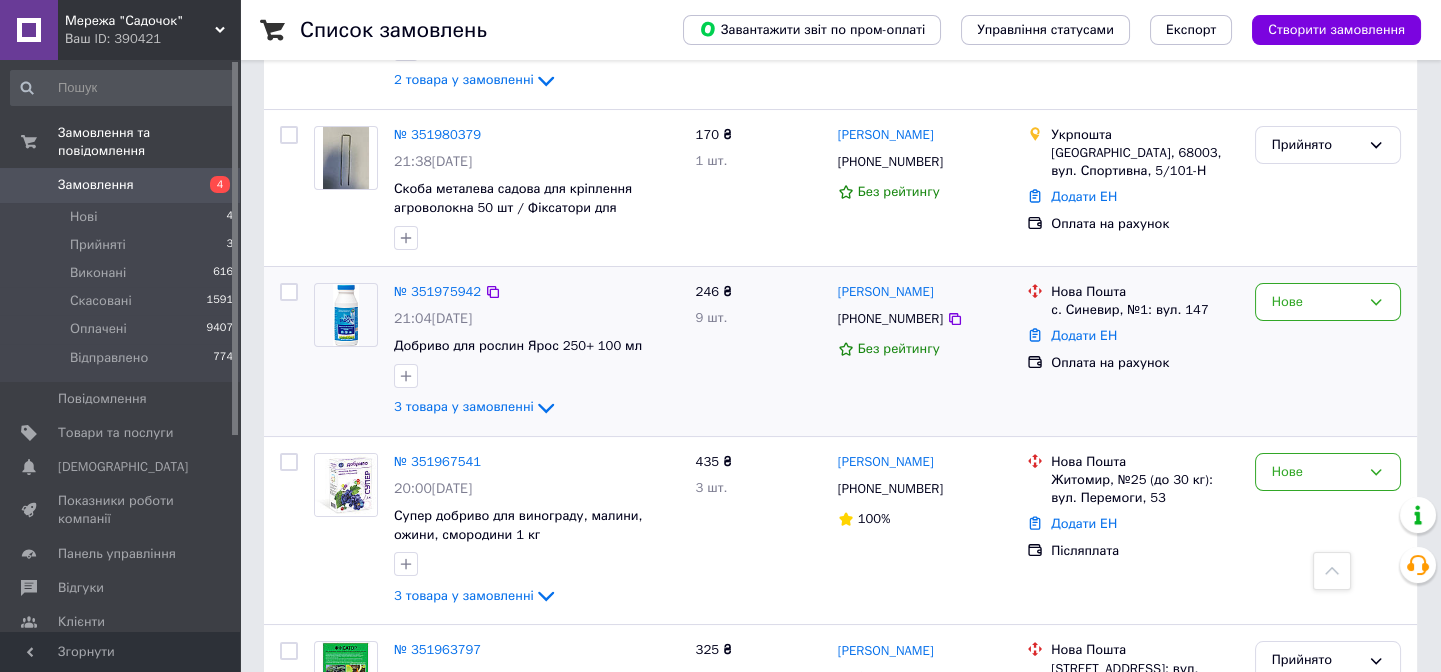 scroll, scrollTop: 363, scrollLeft: 0, axis: vertical 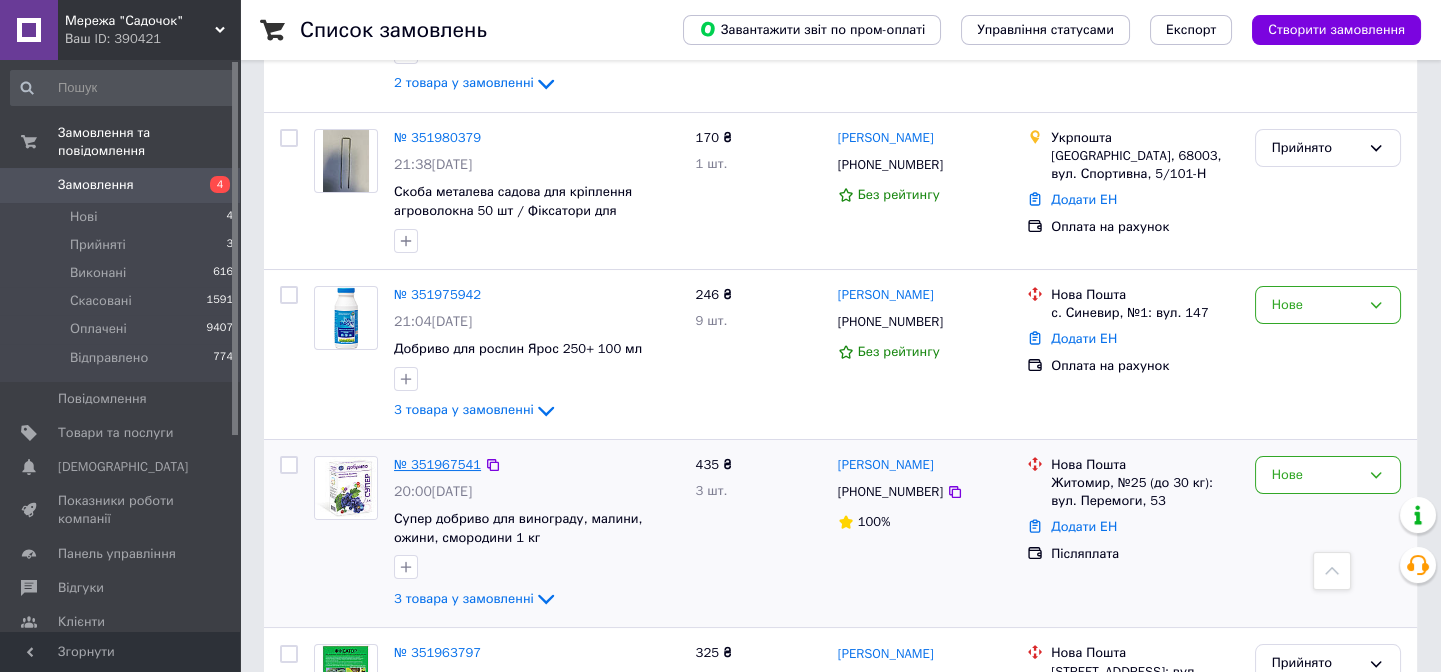 click on "№ 351967541" at bounding box center (437, 464) 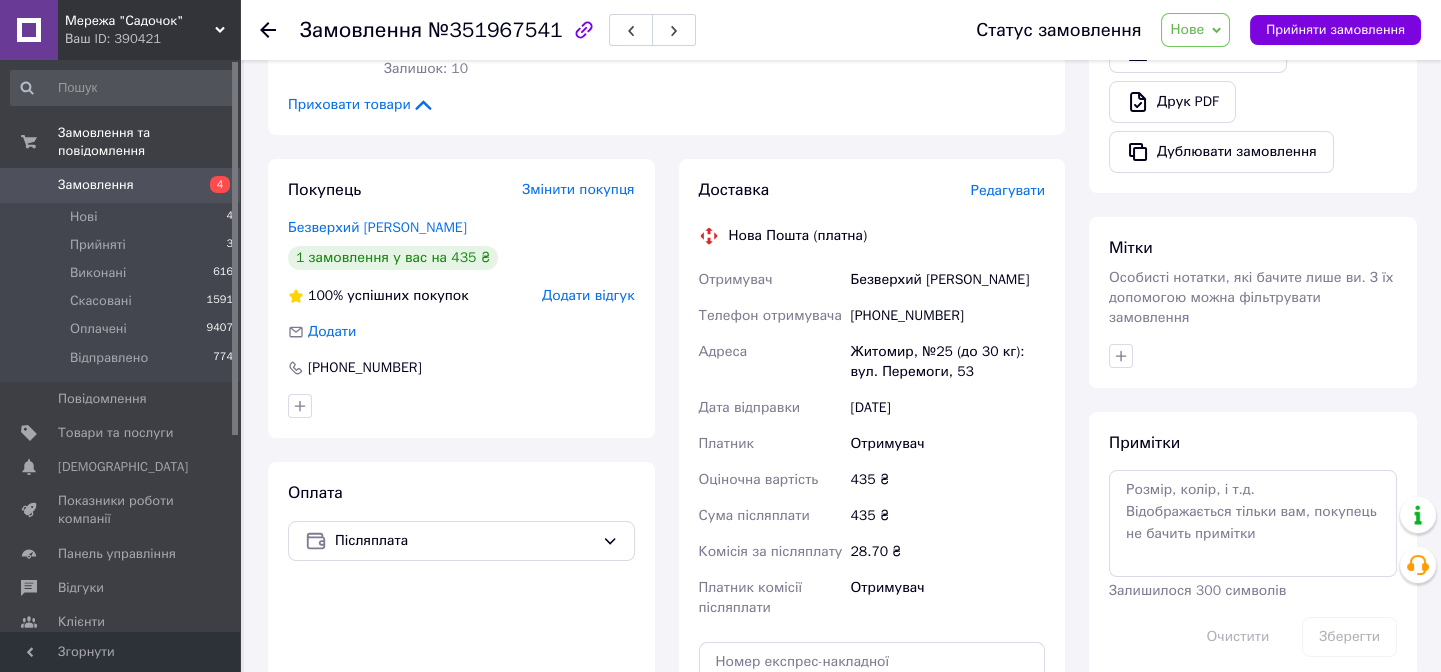 scroll, scrollTop: 181, scrollLeft: 0, axis: vertical 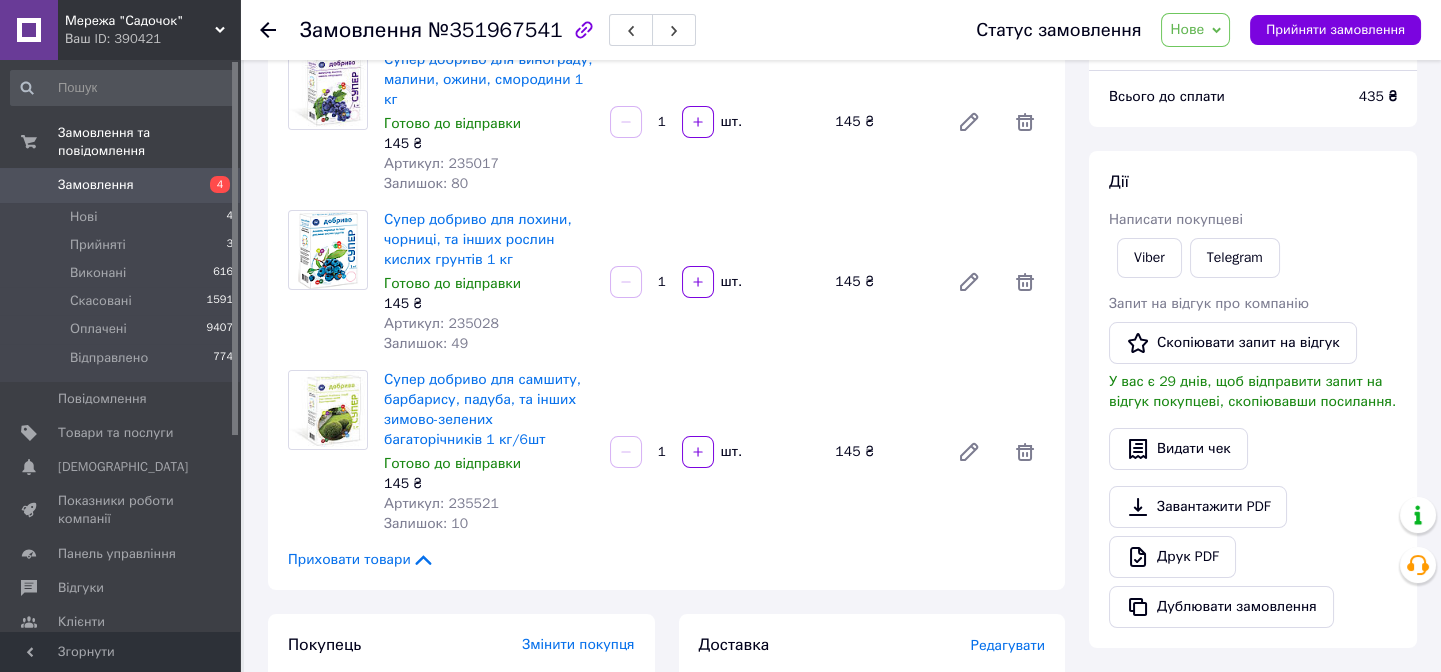 click 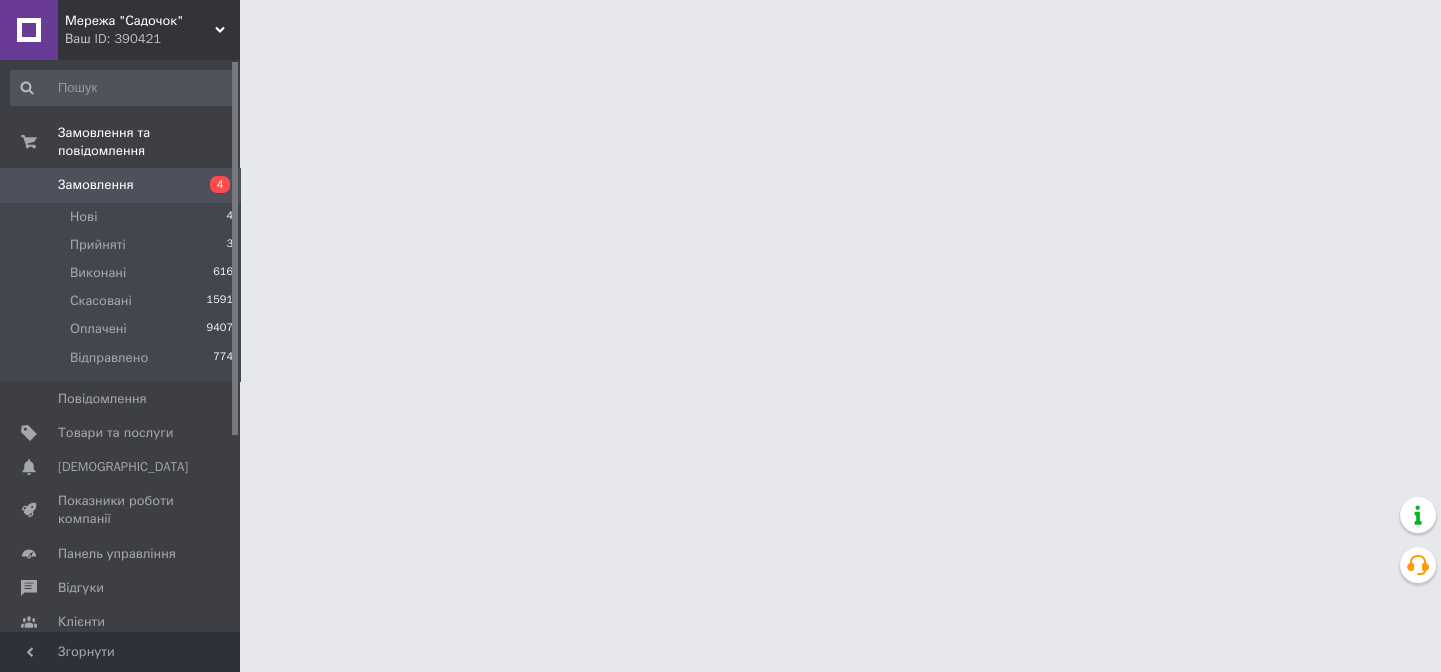 scroll, scrollTop: 0, scrollLeft: 0, axis: both 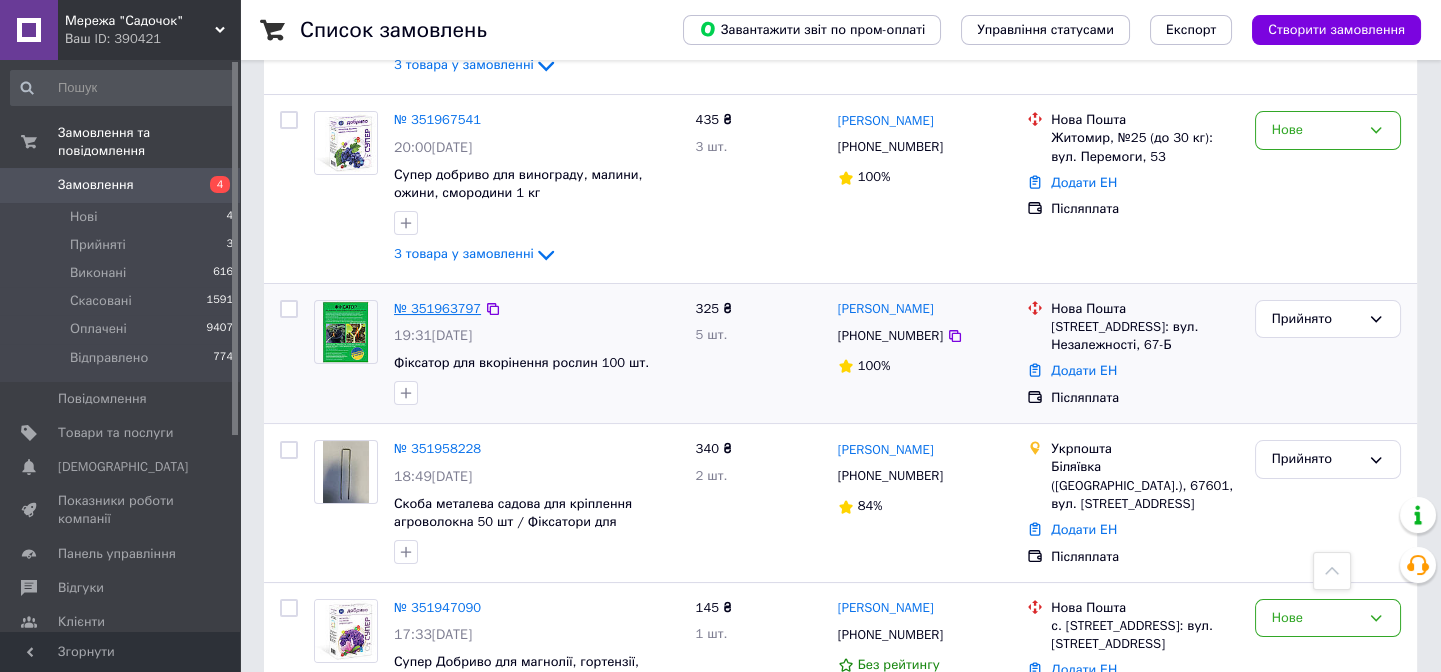 click on "№ 351963797" at bounding box center [437, 308] 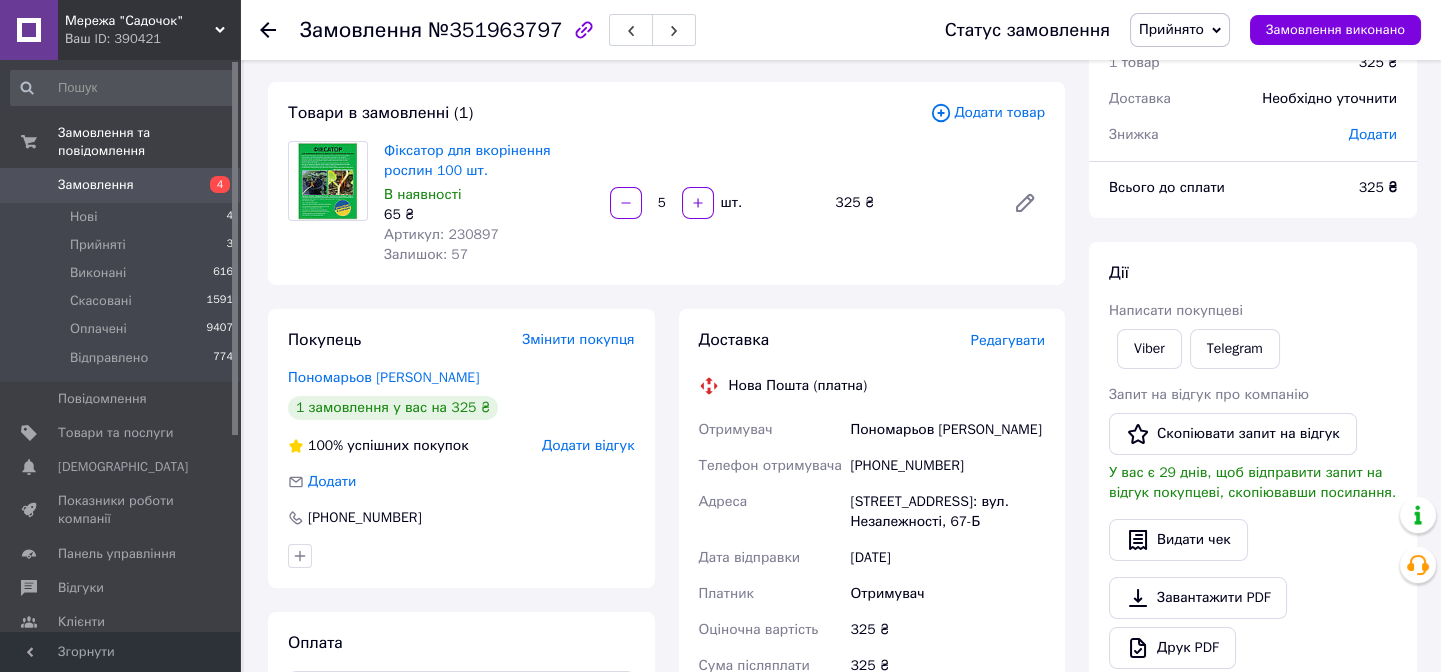 scroll, scrollTop: 0, scrollLeft: 0, axis: both 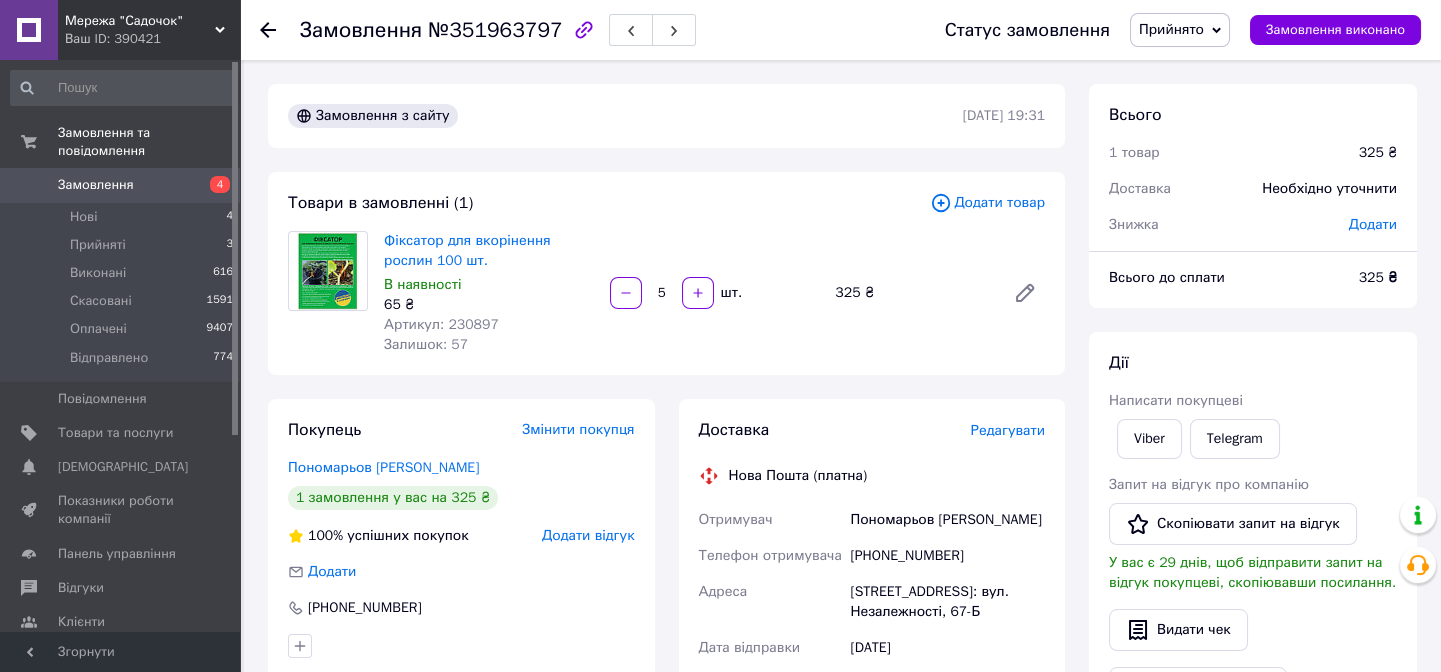 click 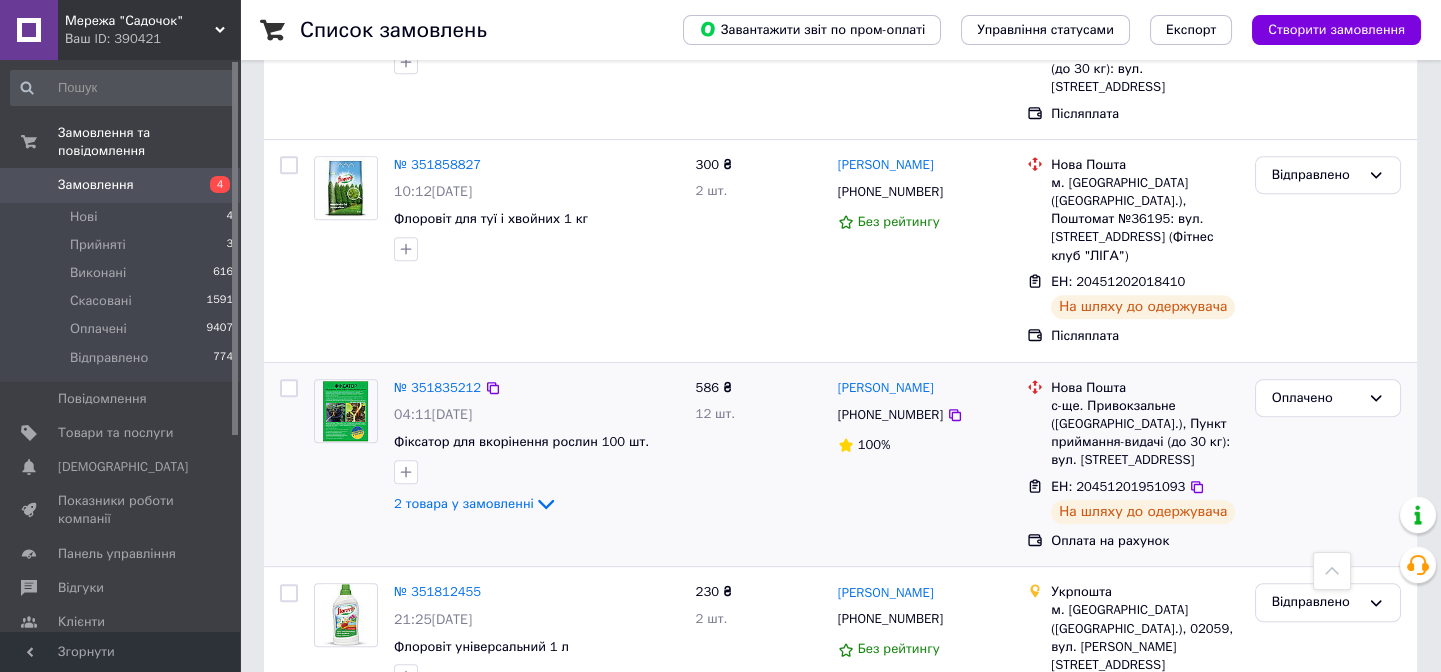 scroll, scrollTop: 2090, scrollLeft: 0, axis: vertical 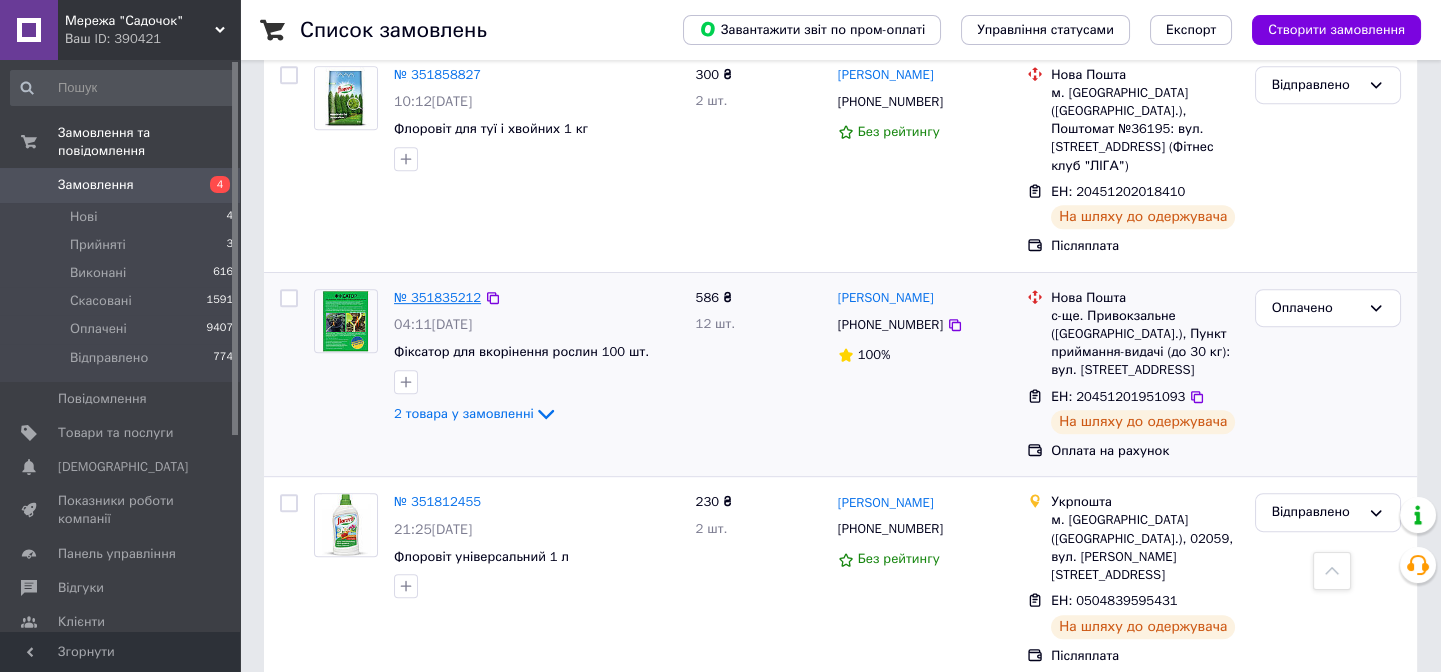 click on "№ 351835212" at bounding box center [437, 297] 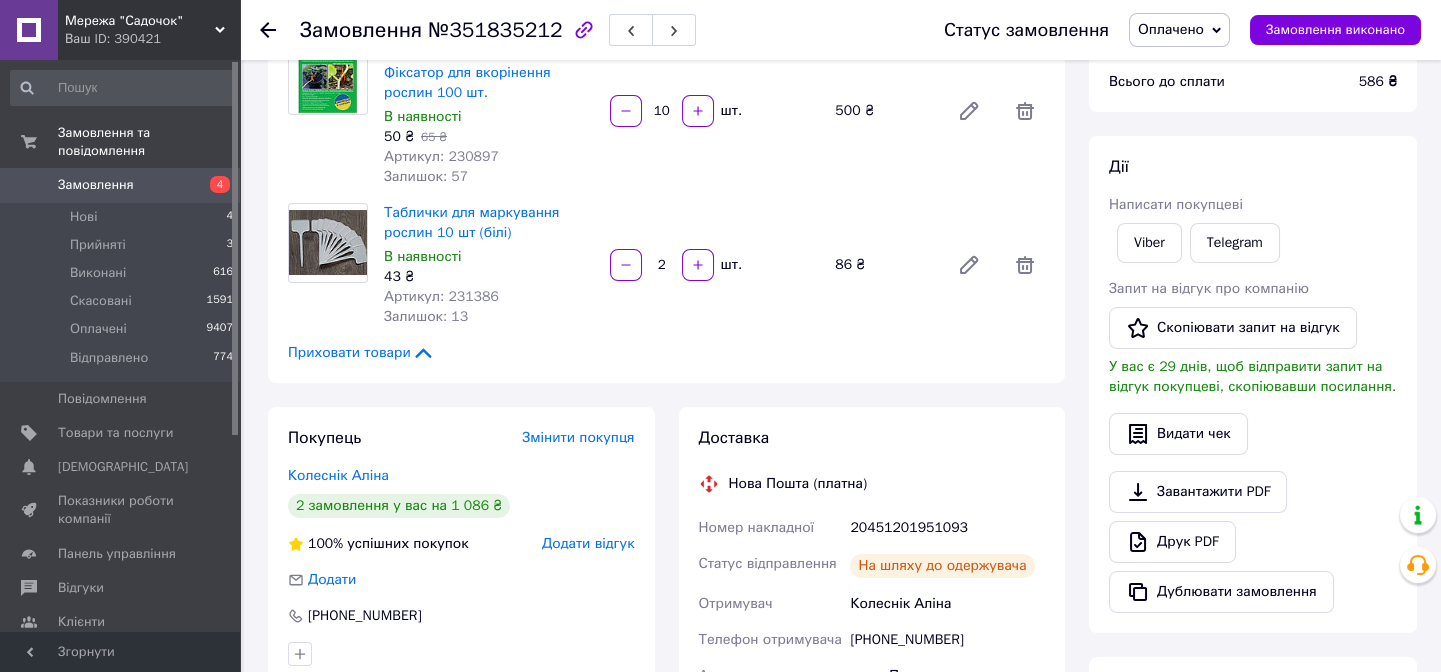 scroll, scrollTop: 0, scrollLeft: 0, axis: both 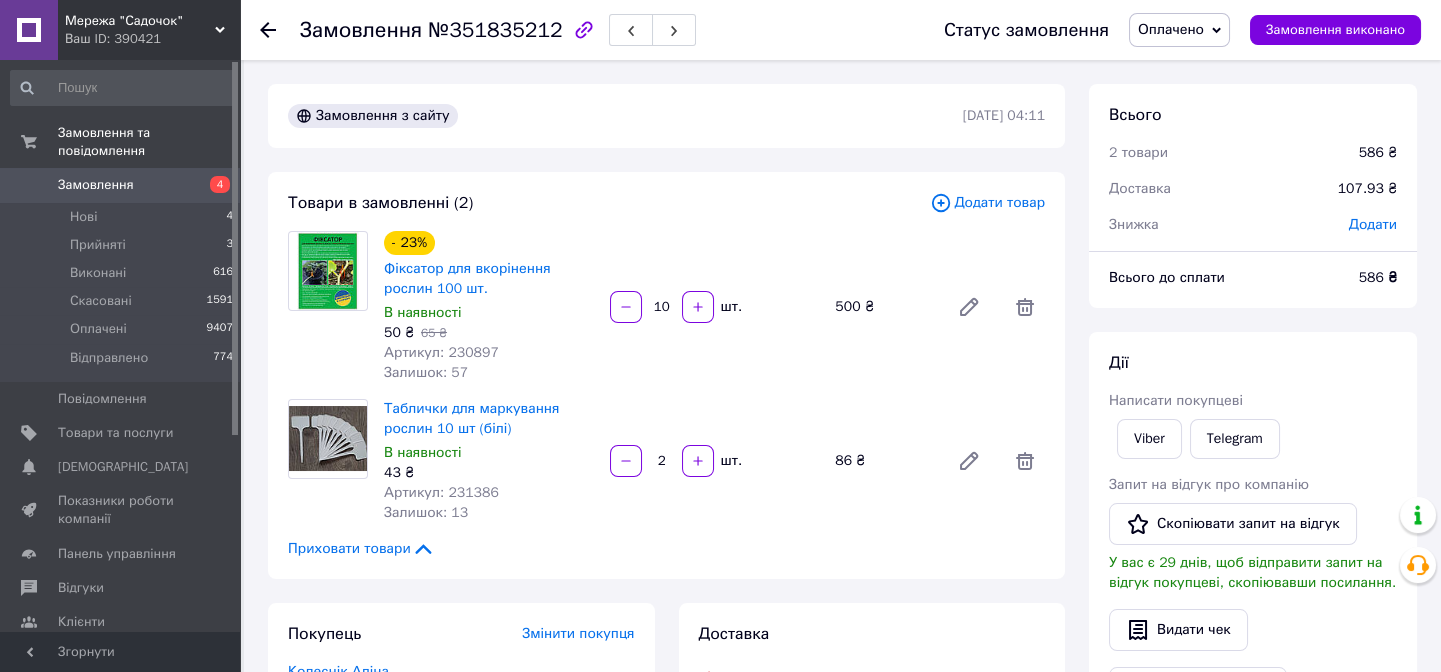 click 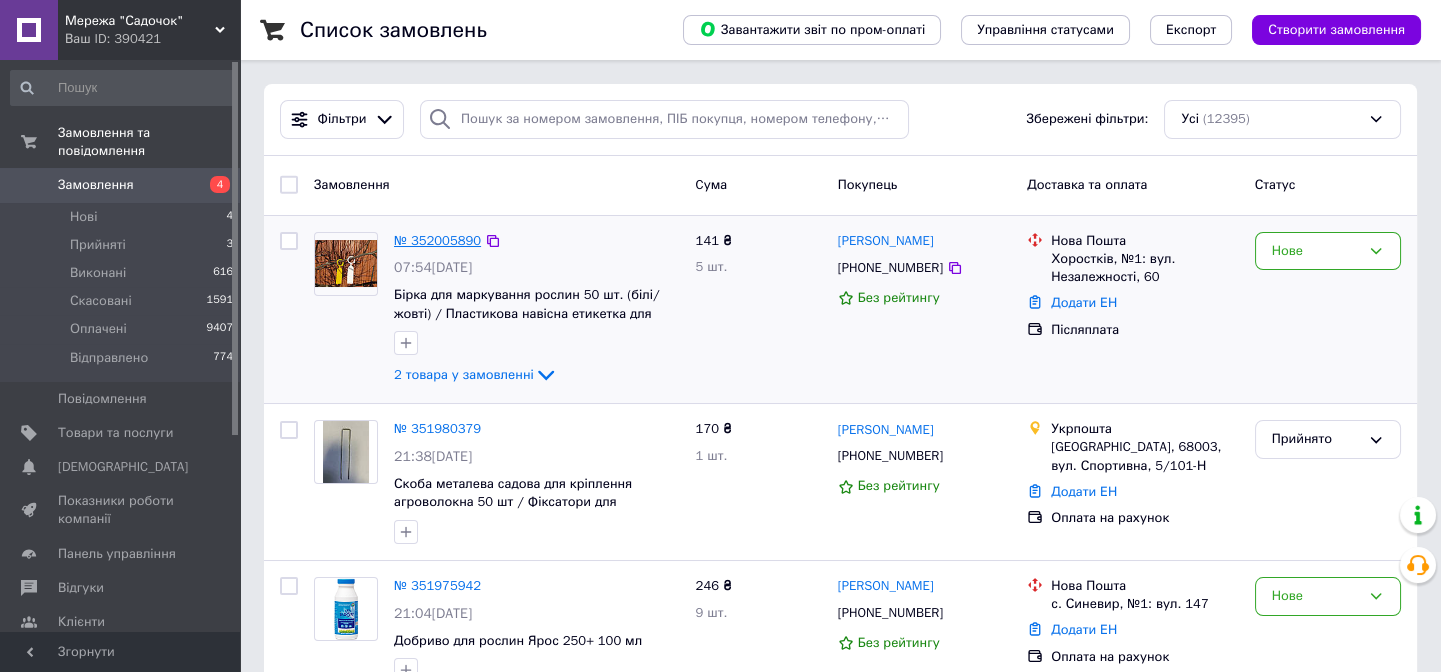click on "№ 352005890" at bounding box center (437, 240) 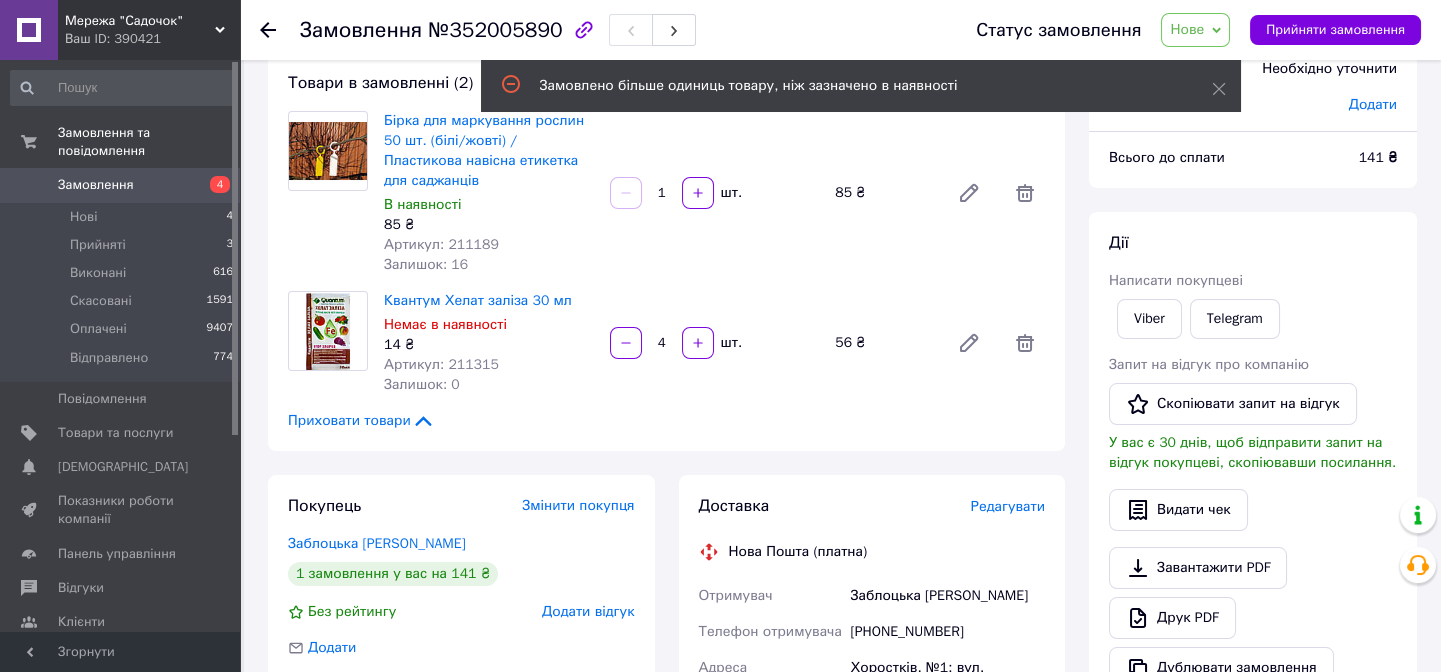 scroll, scrollTop: 0, scrollLeft: 0, axis: both 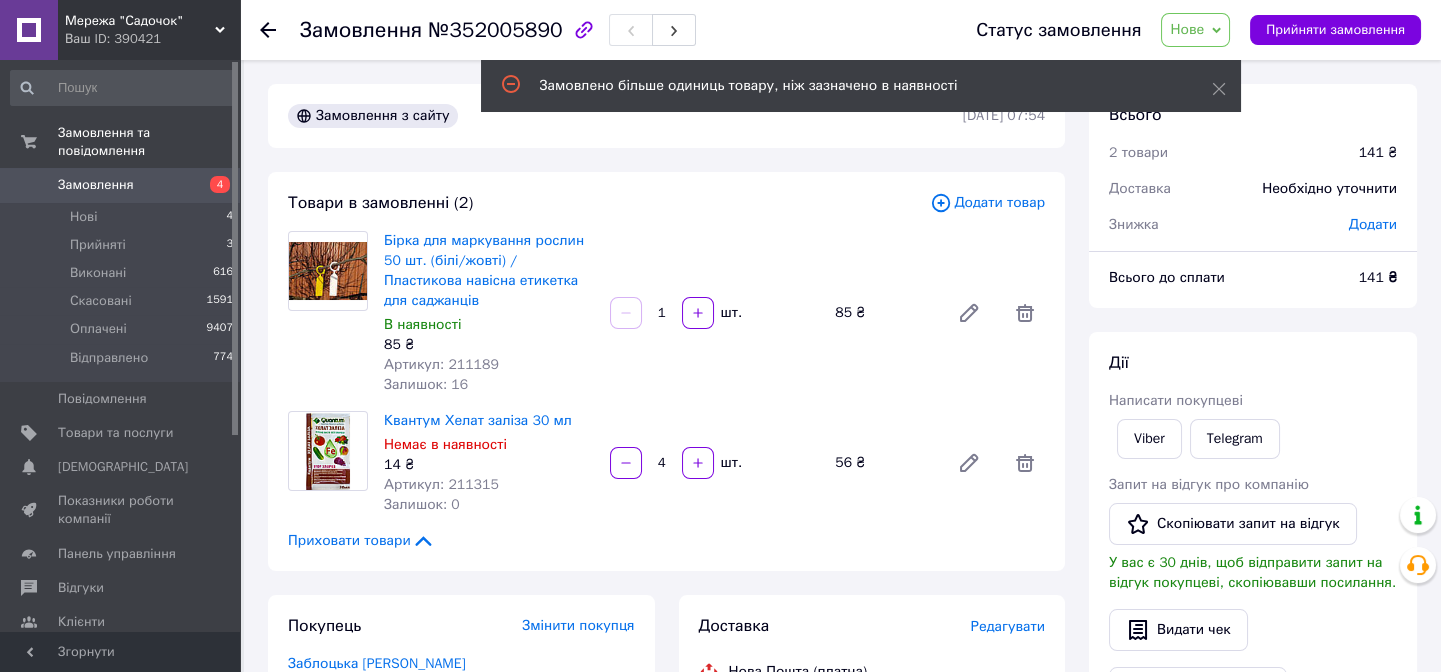 click 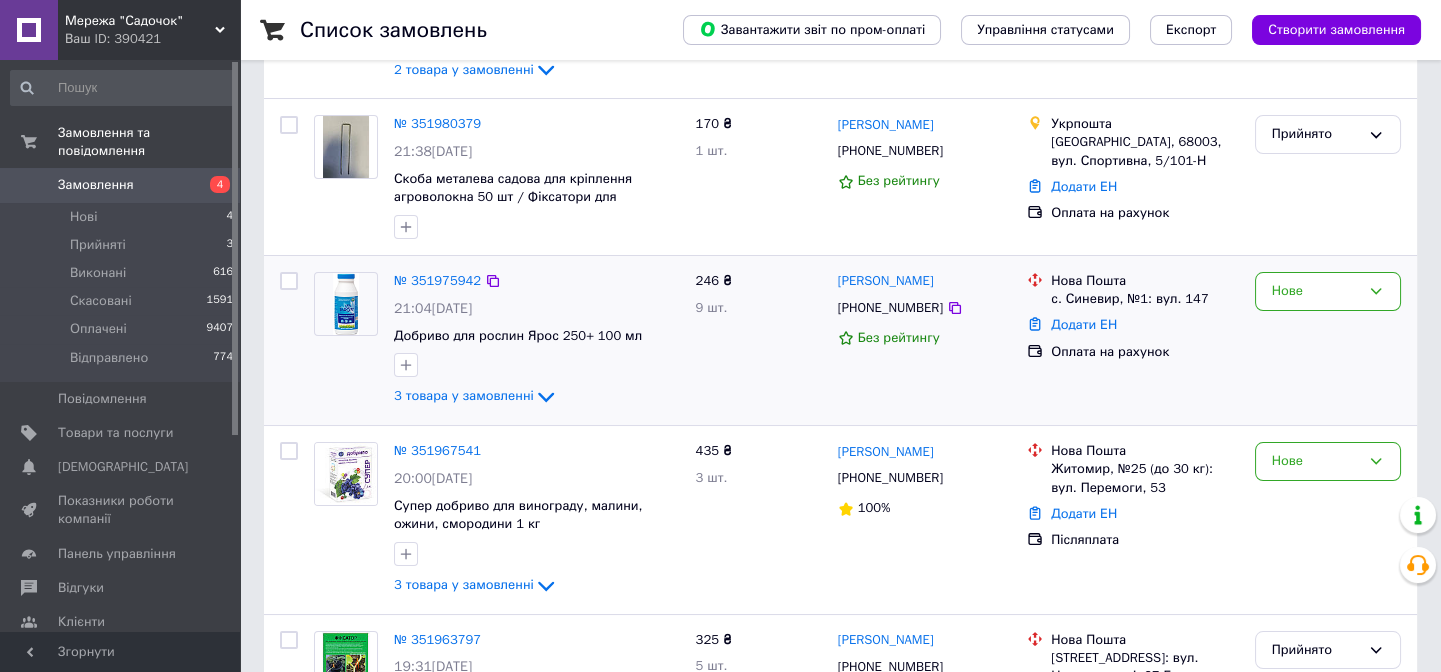 scroll, scrollTop: 363, scrollLeft: 0, axis: vertical 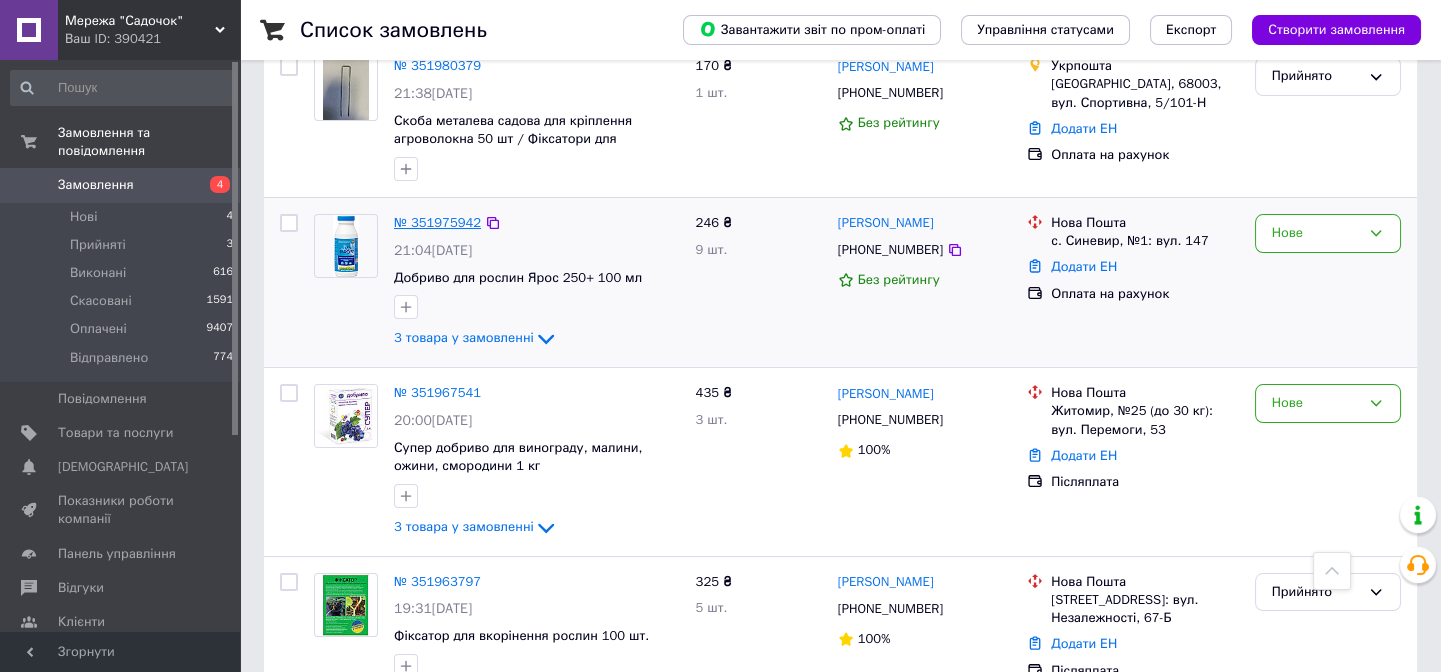click on "№ 351975942" at bounding box center (437, 222) 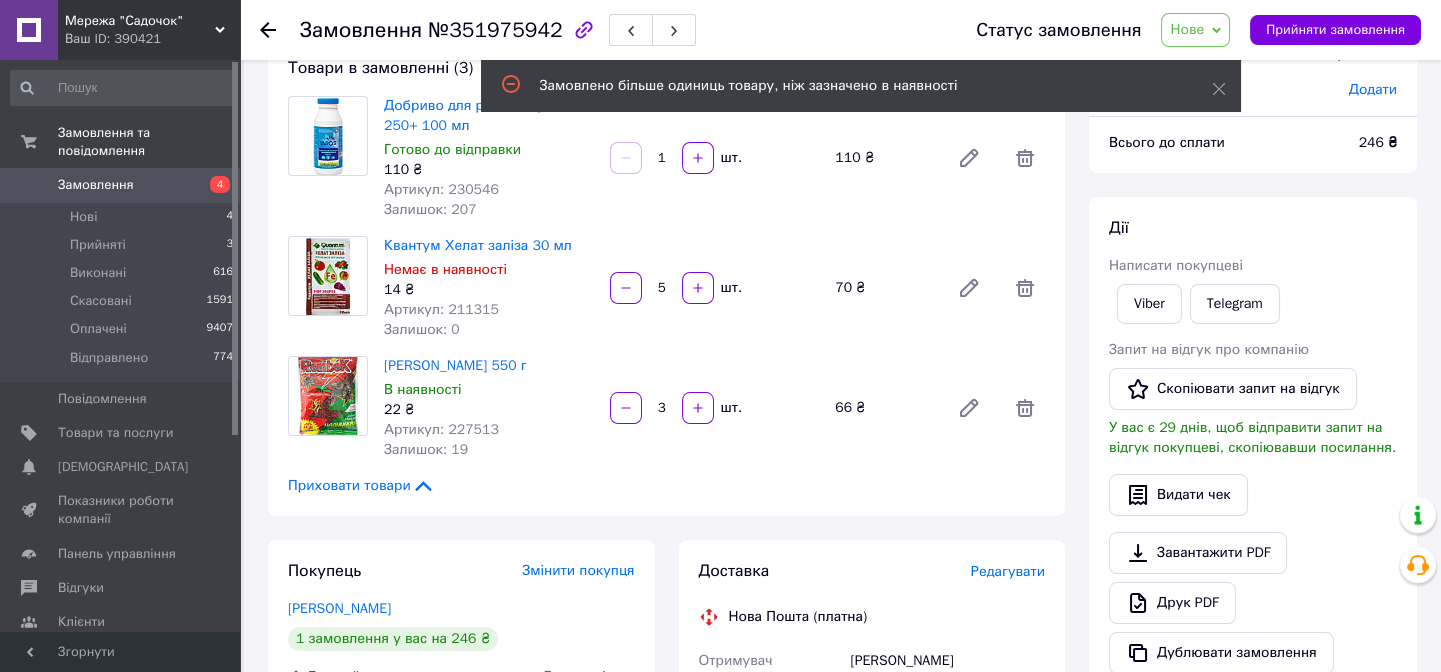 scroll, scrollTop: 0, scrollLeft: 0, axis: both 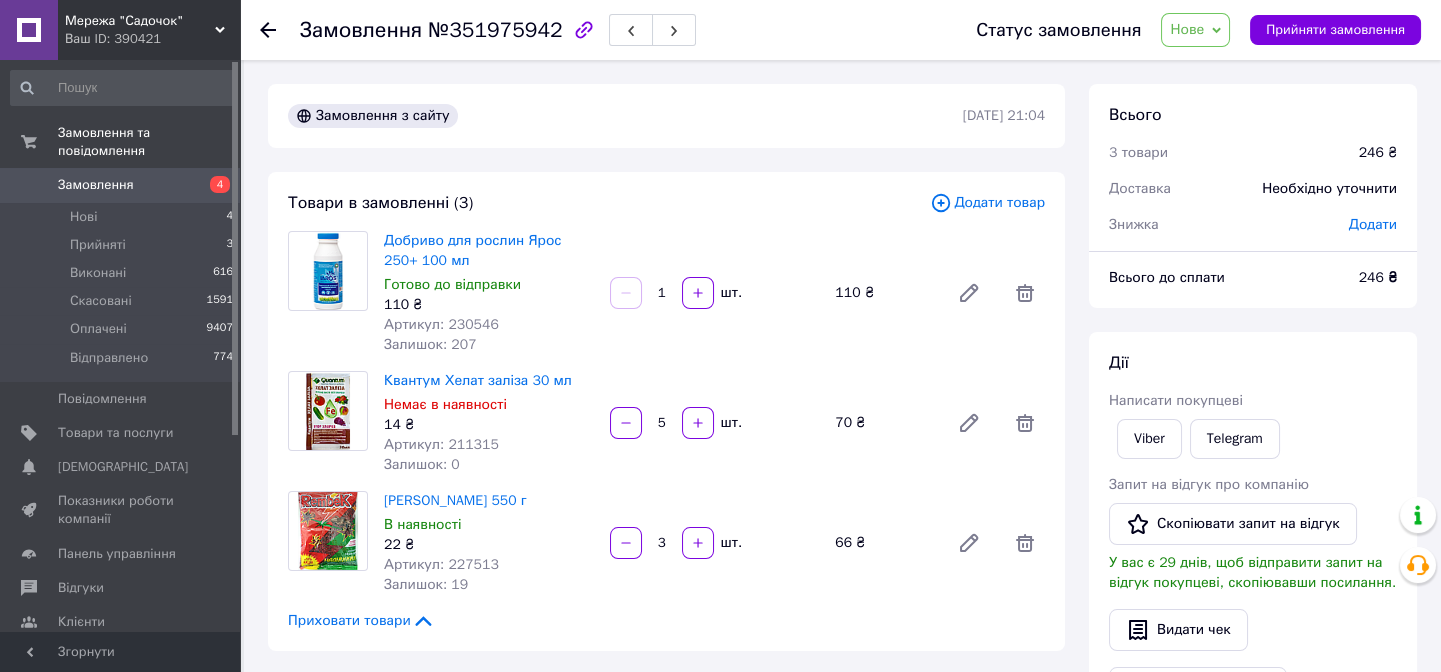 click 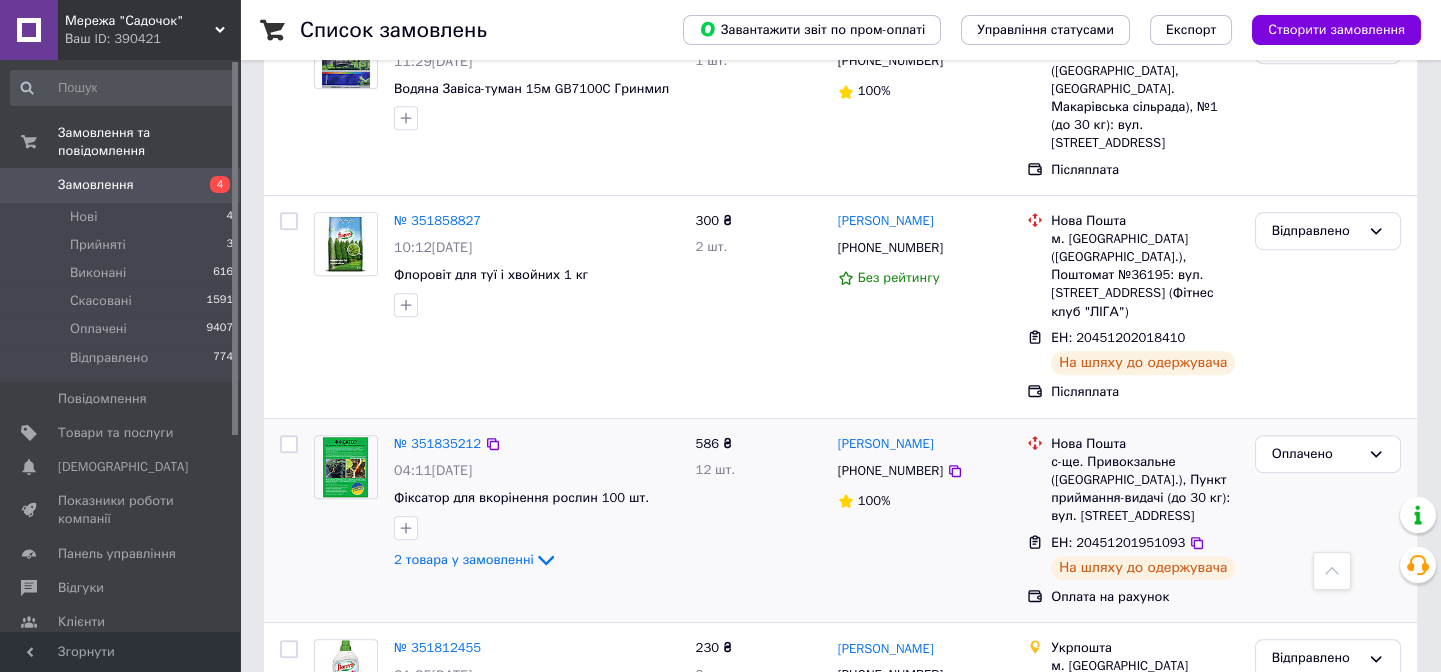 scroll, scrollTop: 2000, scrollLeft: 0, axis: vertical 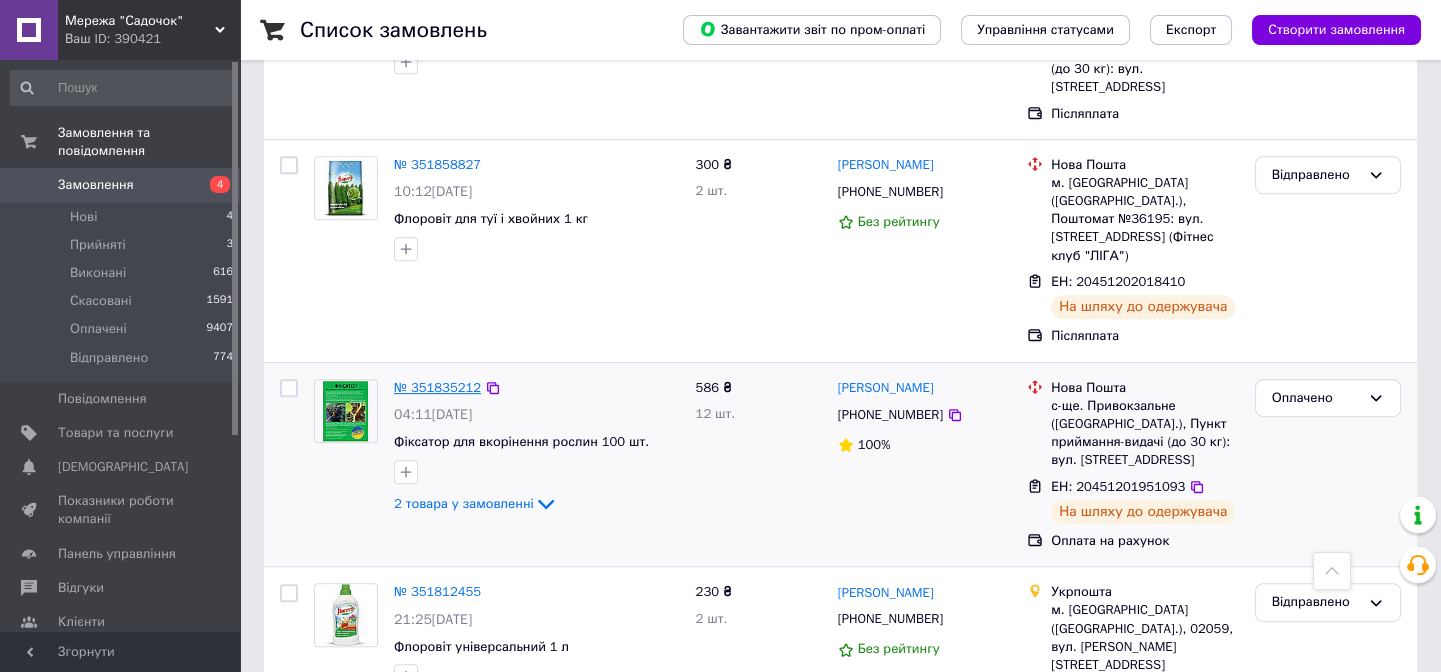 click on "№ 351835212" at bounding box center (437, 387) 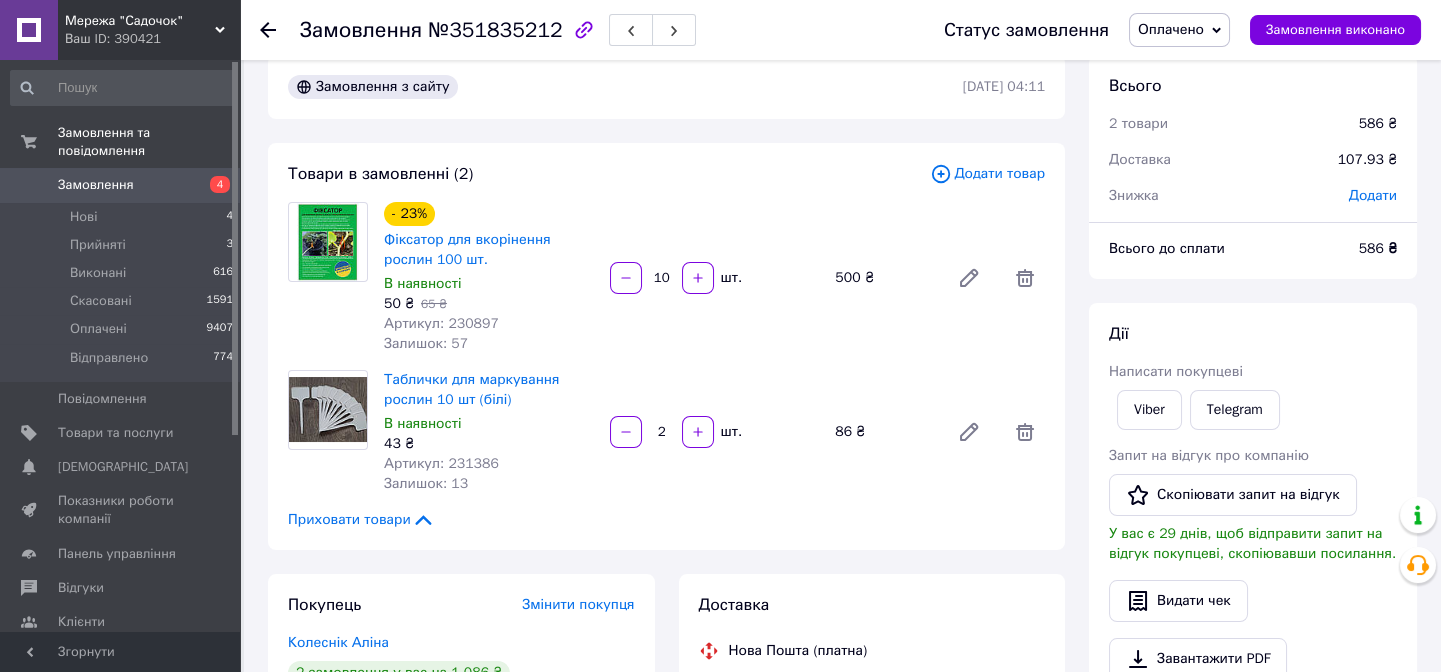 scroll, scrollTop: 0, scrollLeft: 0, axis: both 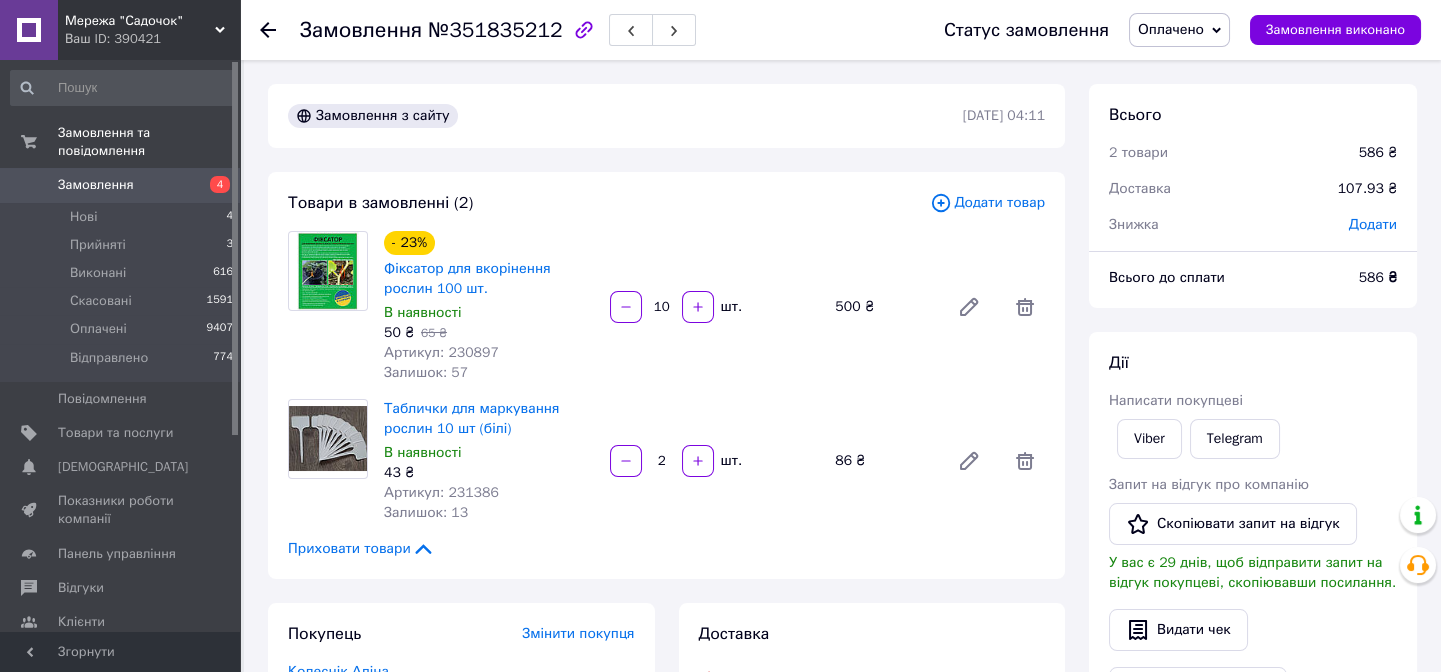 click 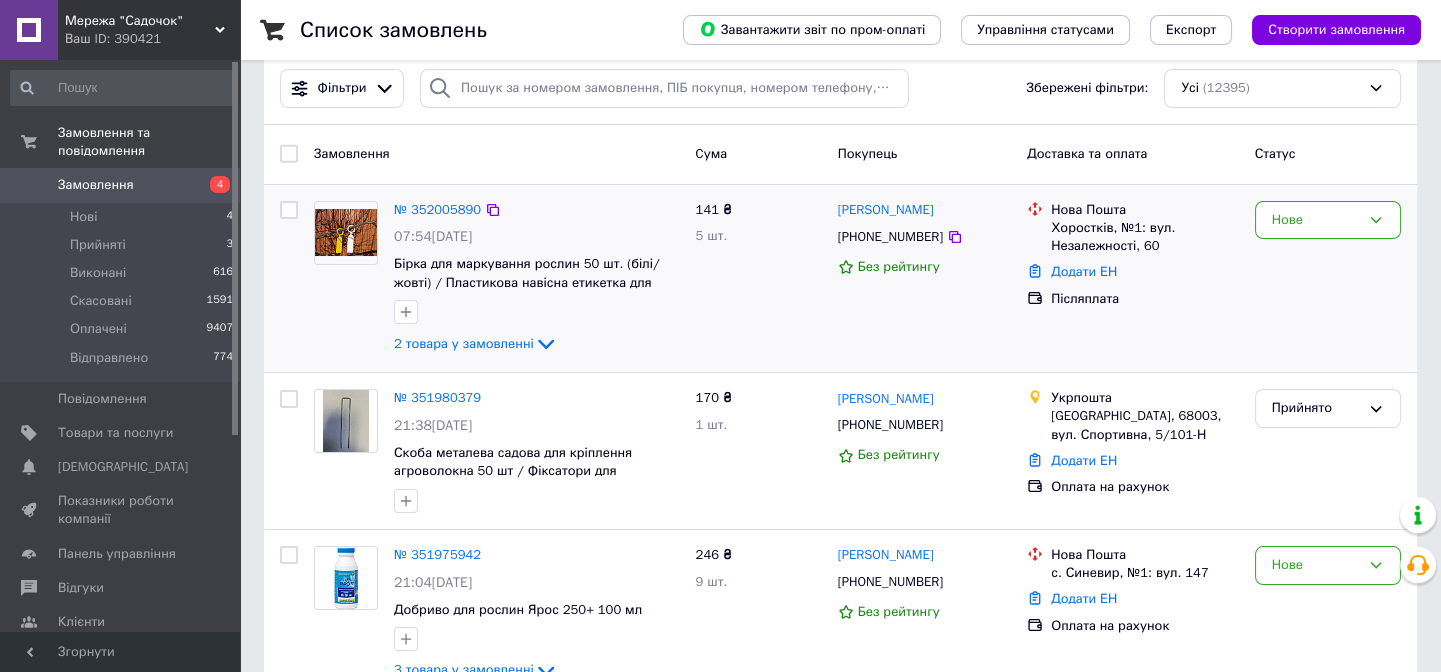 scroll, scrollTop: 0, scrollLeft: 0, axis: both 